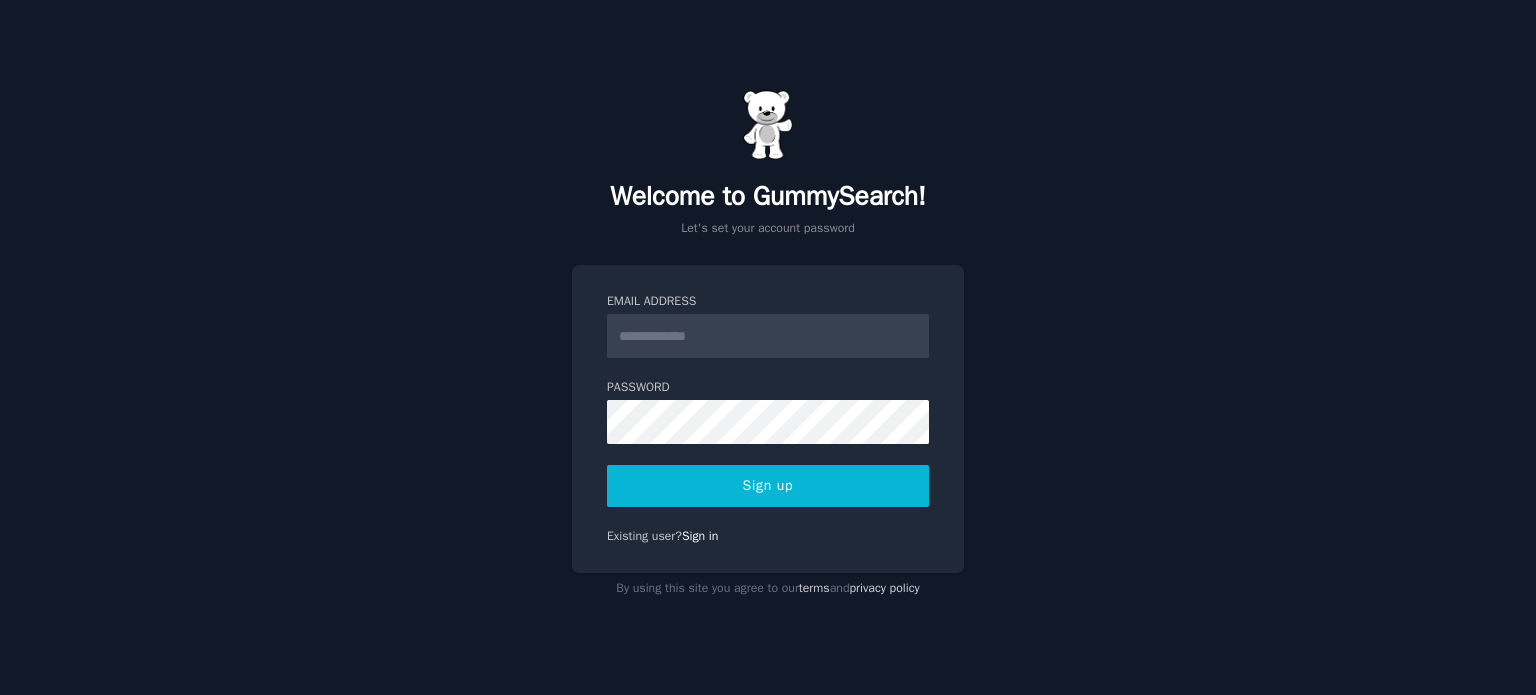 scroll, scrollTop: 0, scrollLeft: 0, axis: both 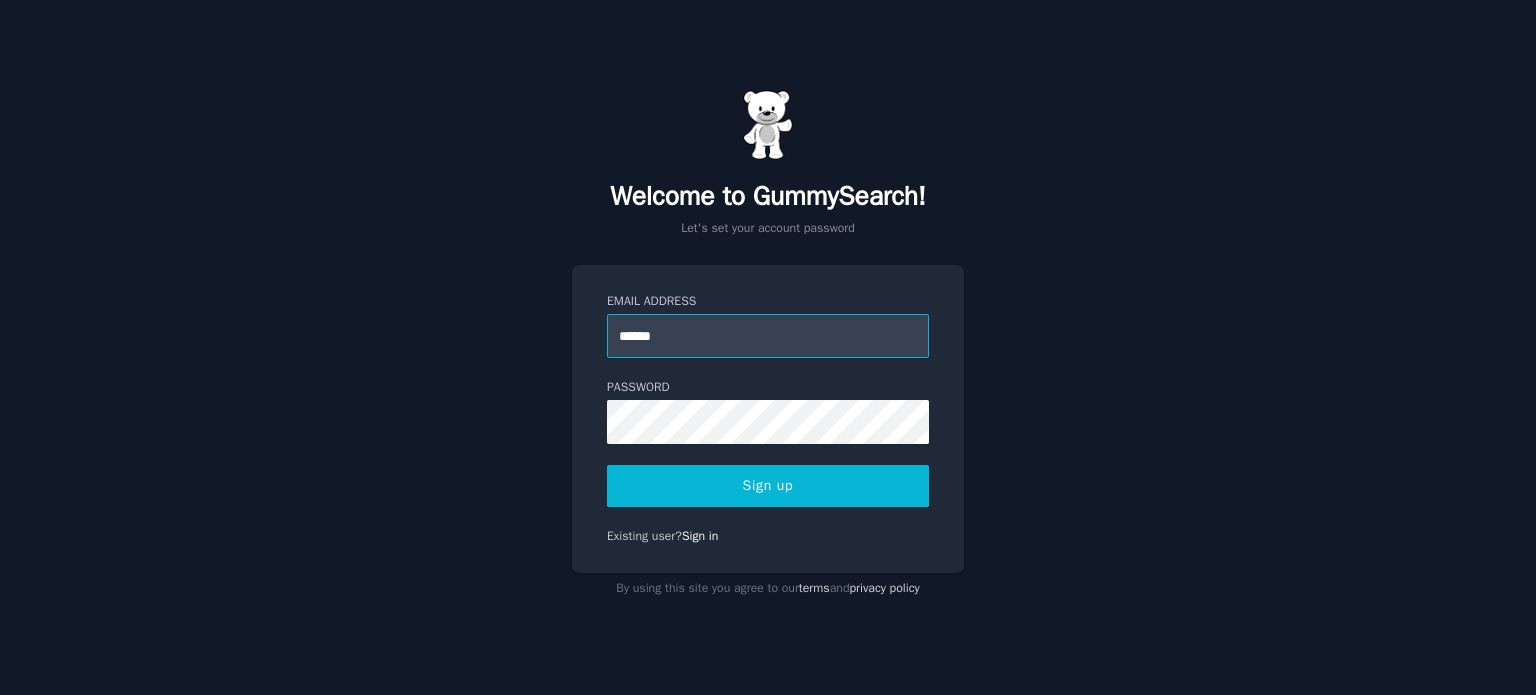 type on "**********" 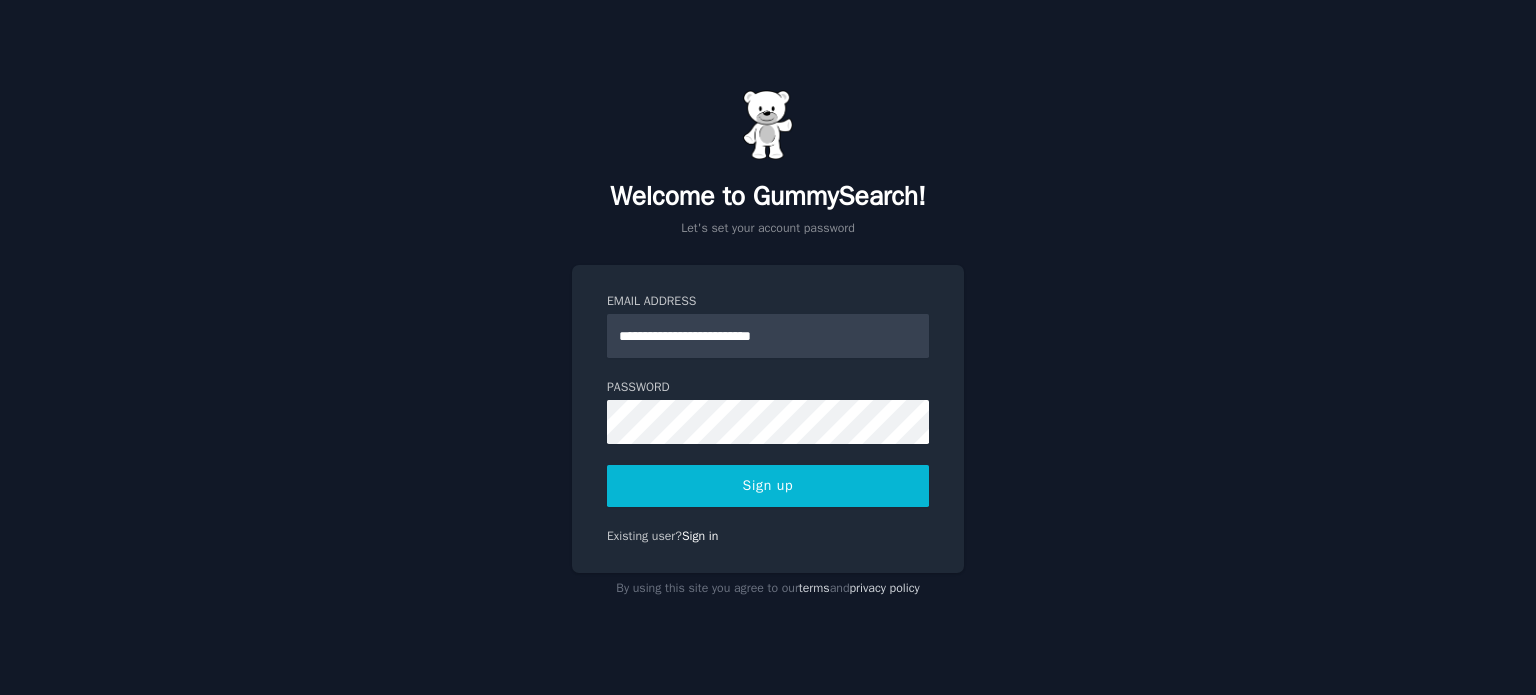 click on "Sign up" at bounding box center [768, 486] 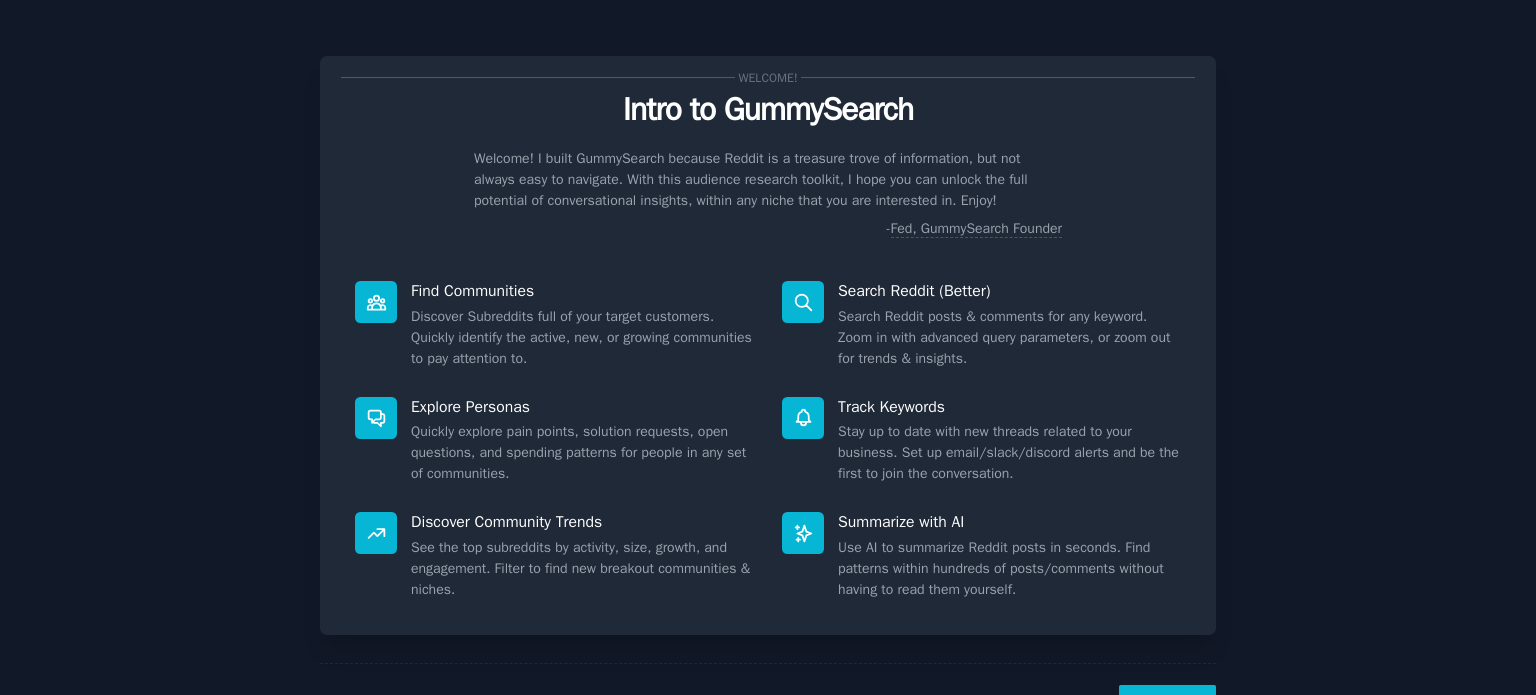 scroll, scrollTop: 0, scrollLeft: 0, axis: both 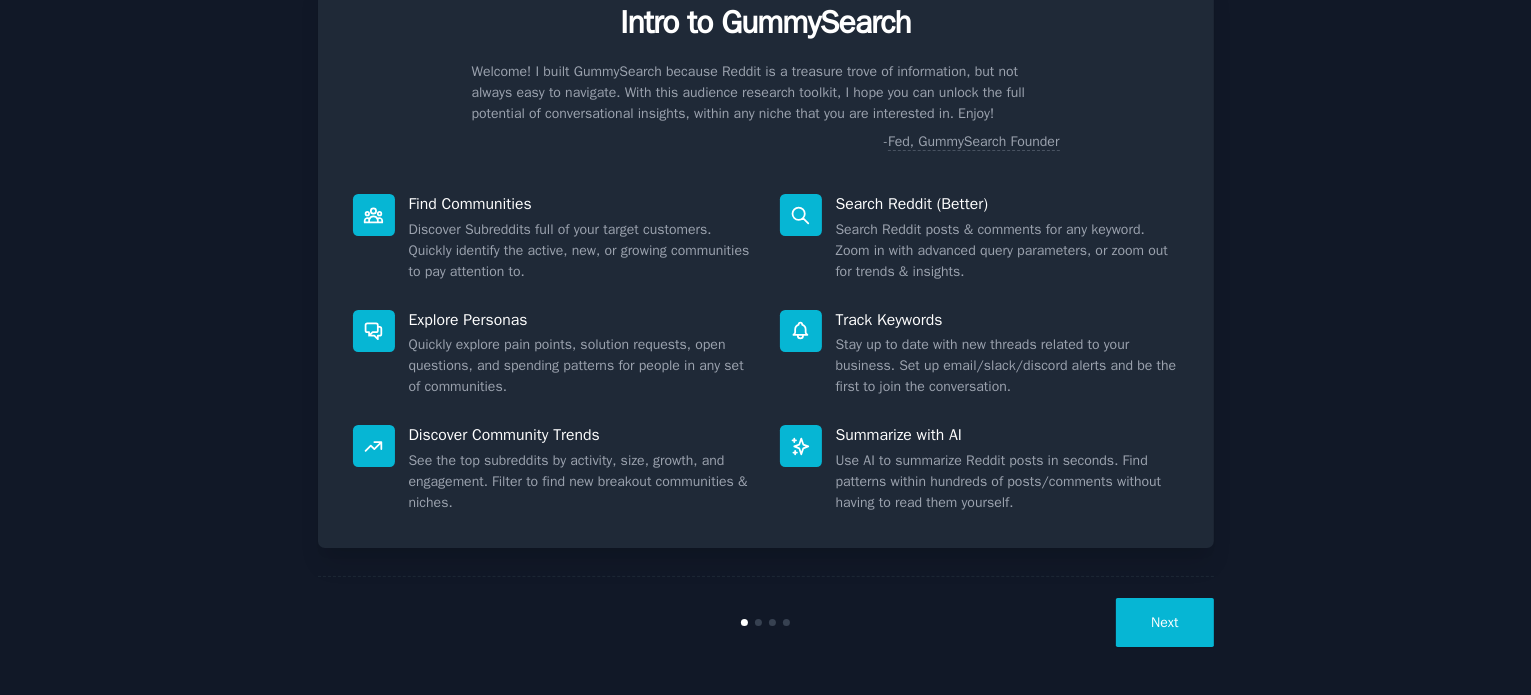 click on "Next" at bounding box center [1164, 622] 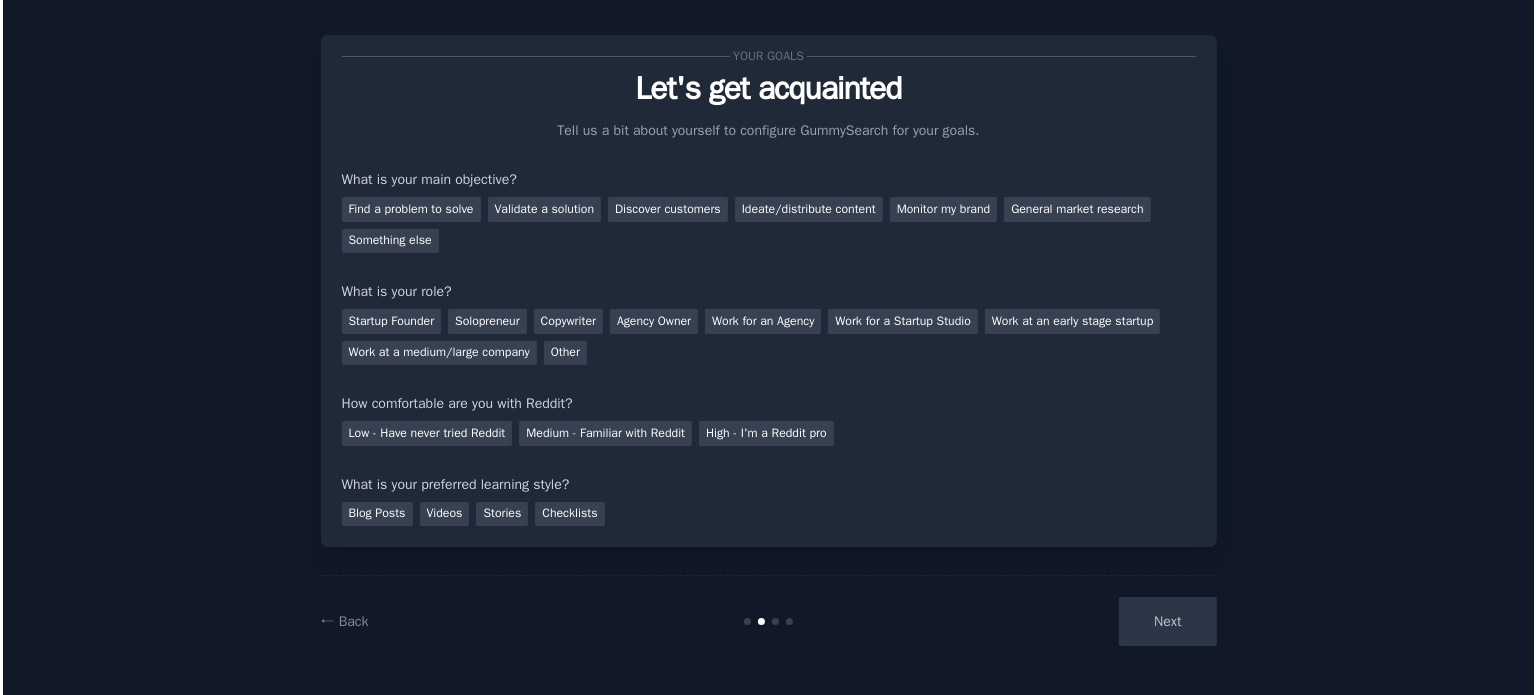 scroll, scrollTop: 20, scrollLeft: 0, axis: vertical 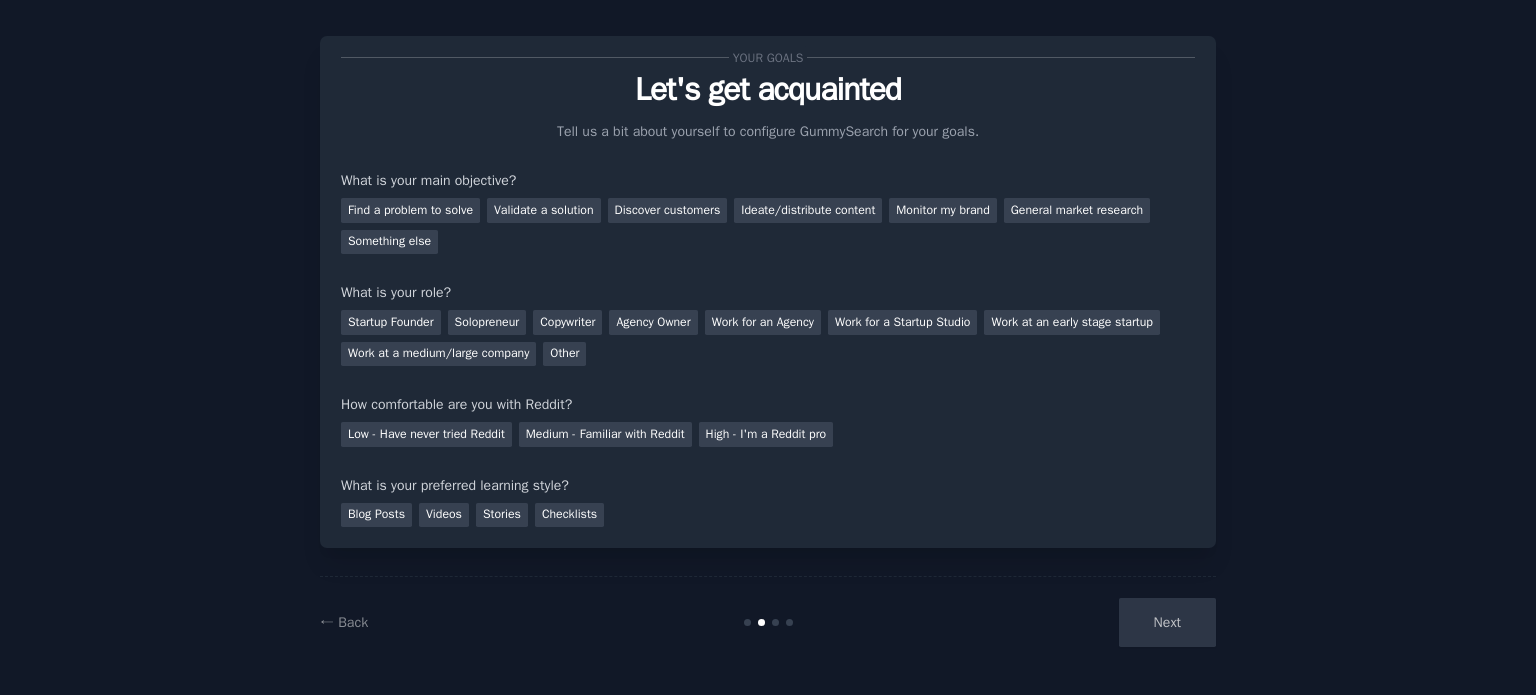 click on "Next" at bounding box center (1066, 622) 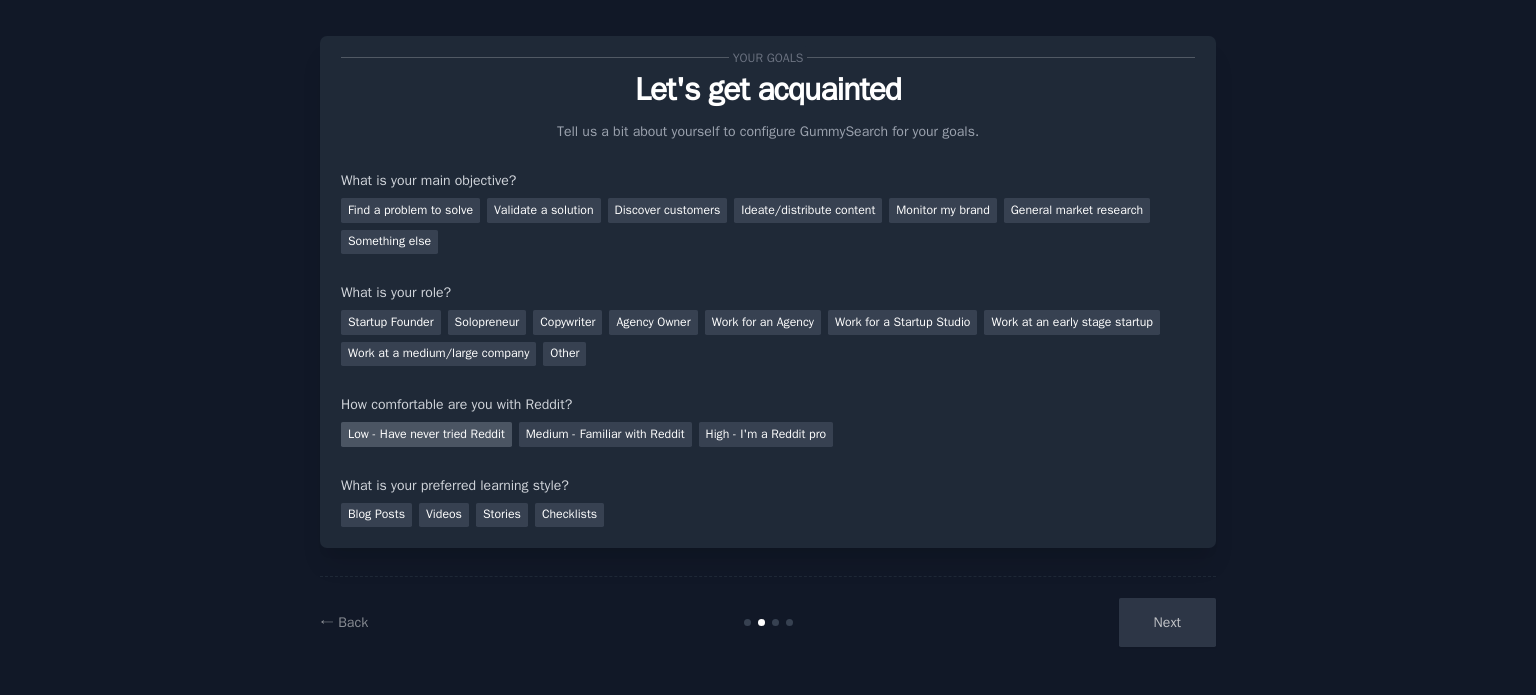 click on "Low - Have never tried Reddit" at bounding box center (426, 434) 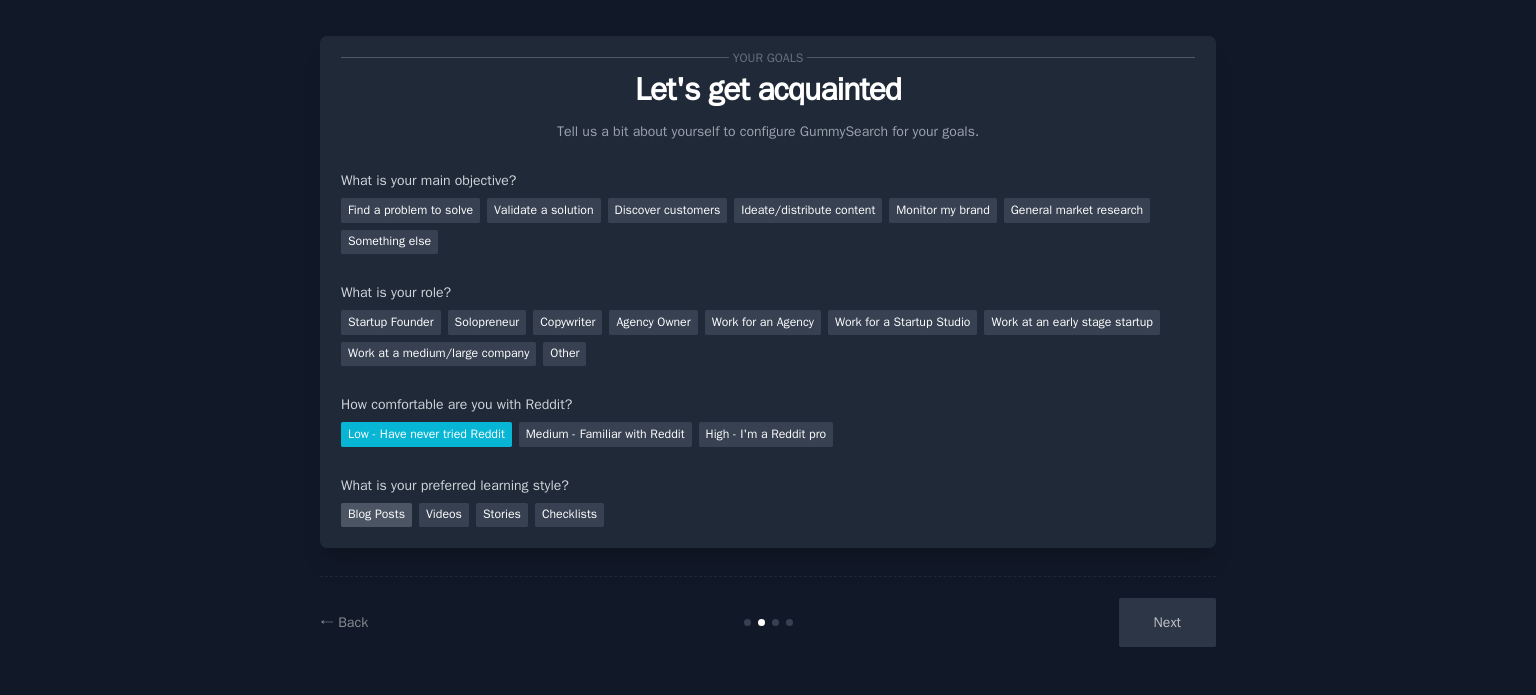 click on "Blog Posts" at bounding box center (376, 515) 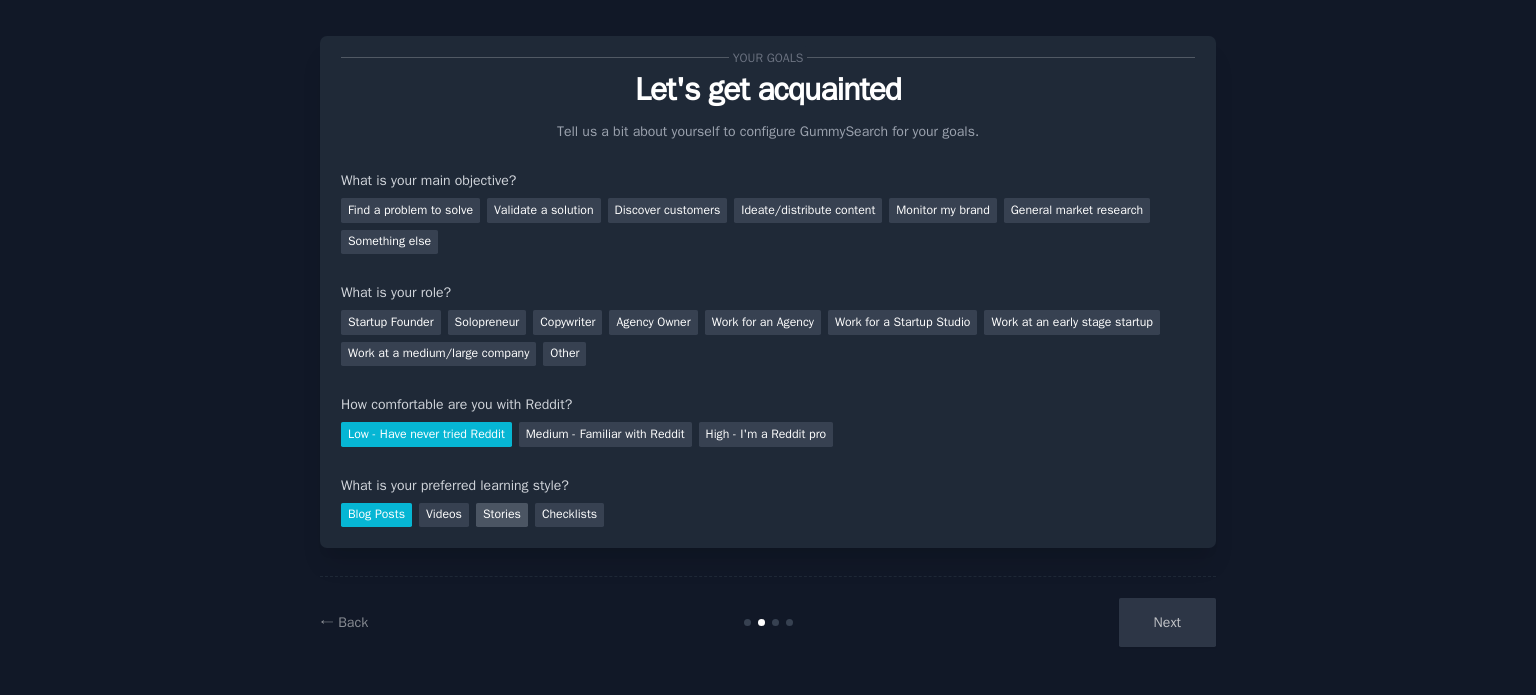 click on "Stories" at bounding box center [502, 515] 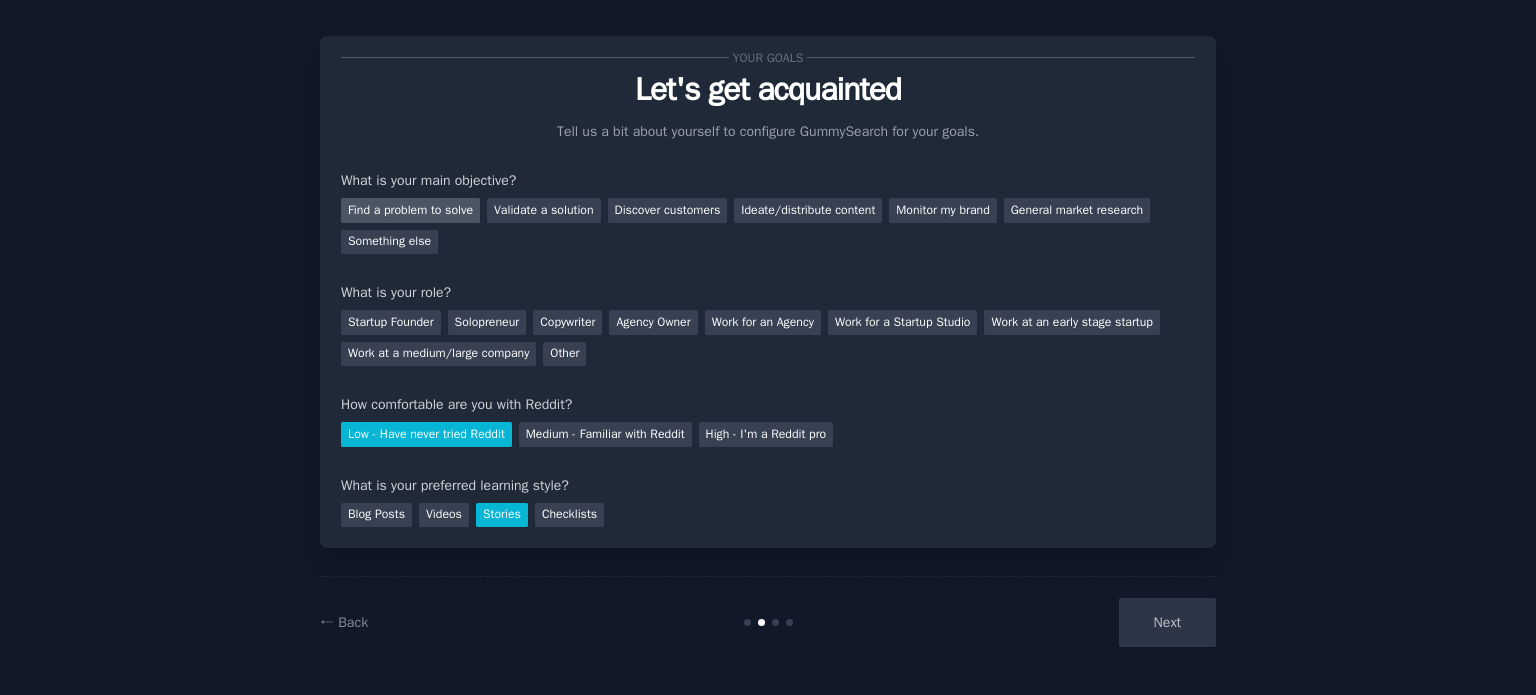 click on "Find a problem to solve" at bounding box center (410, 210) 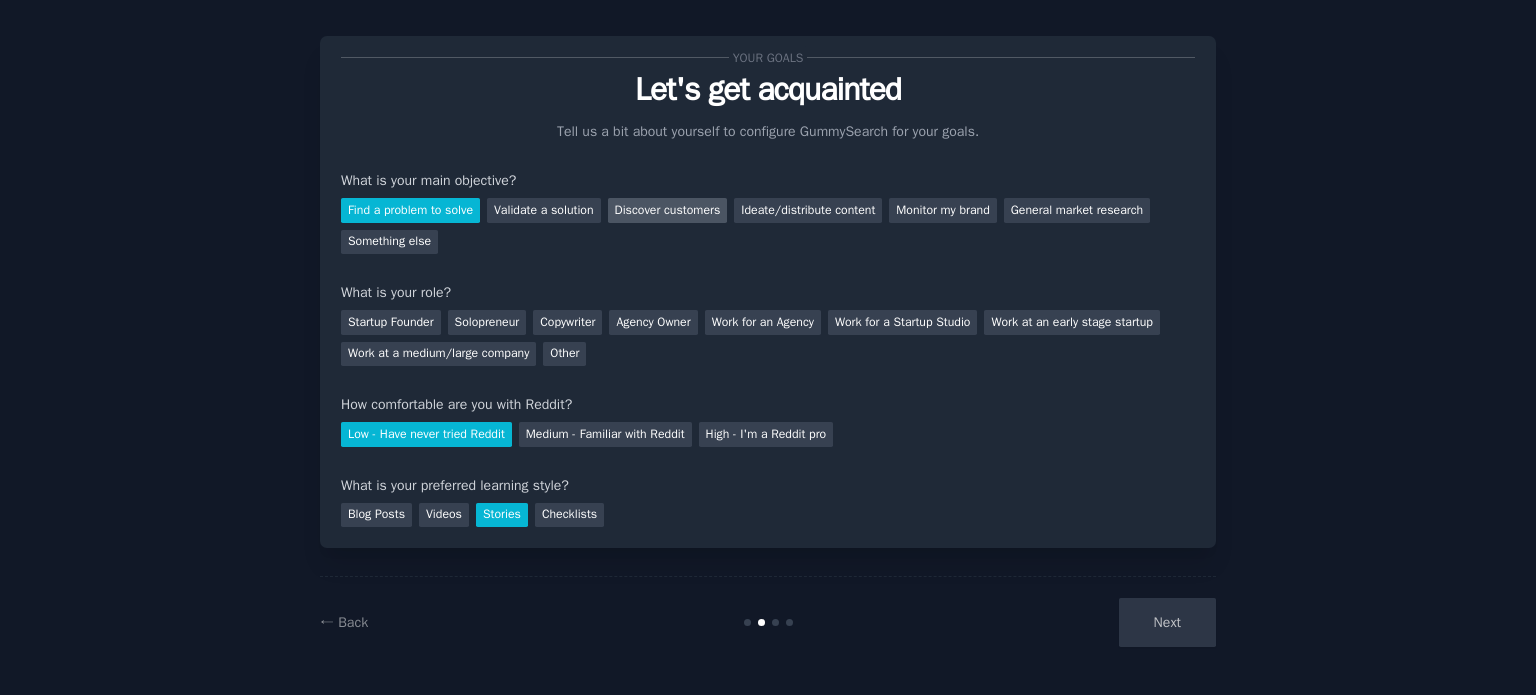 click on "Discover customers" at bounding box center [668, 210] 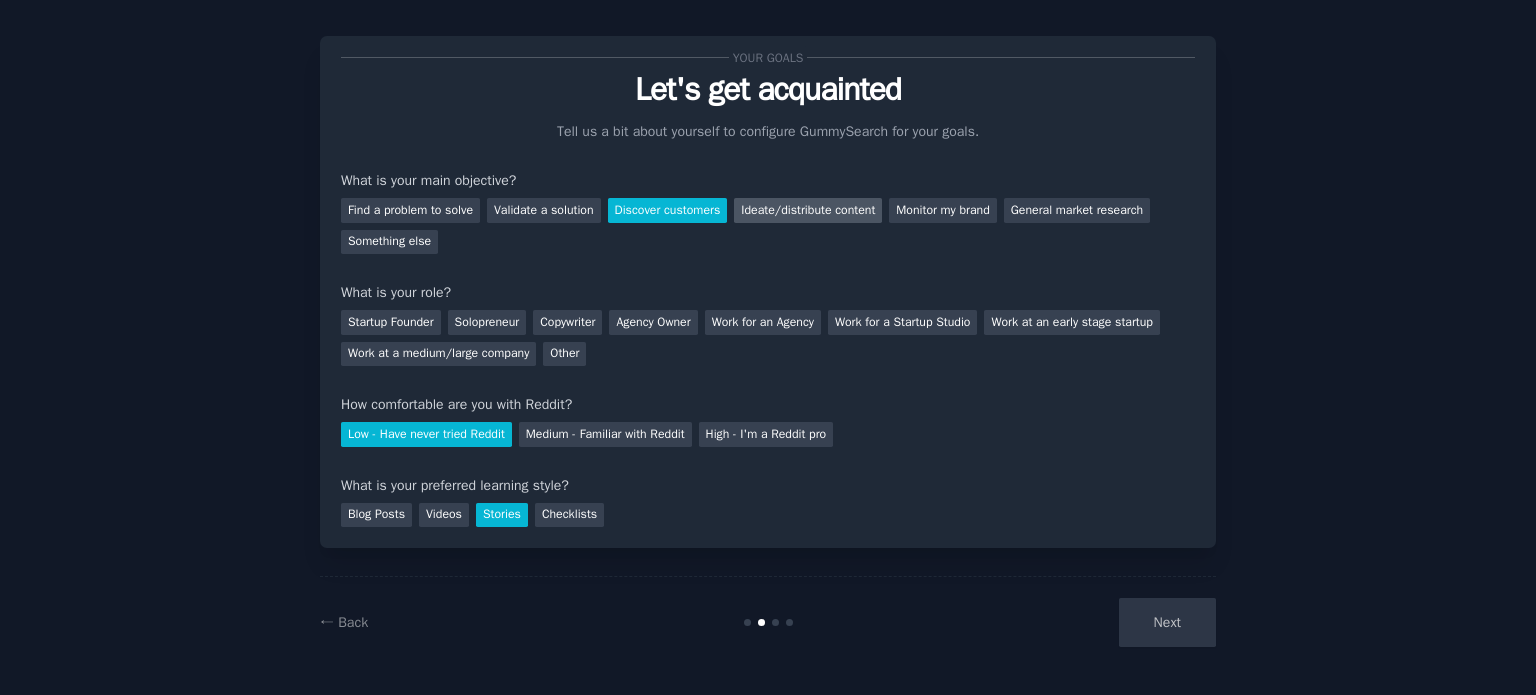 click on "Ideate/distribute content" at bounding box center (808, 210) 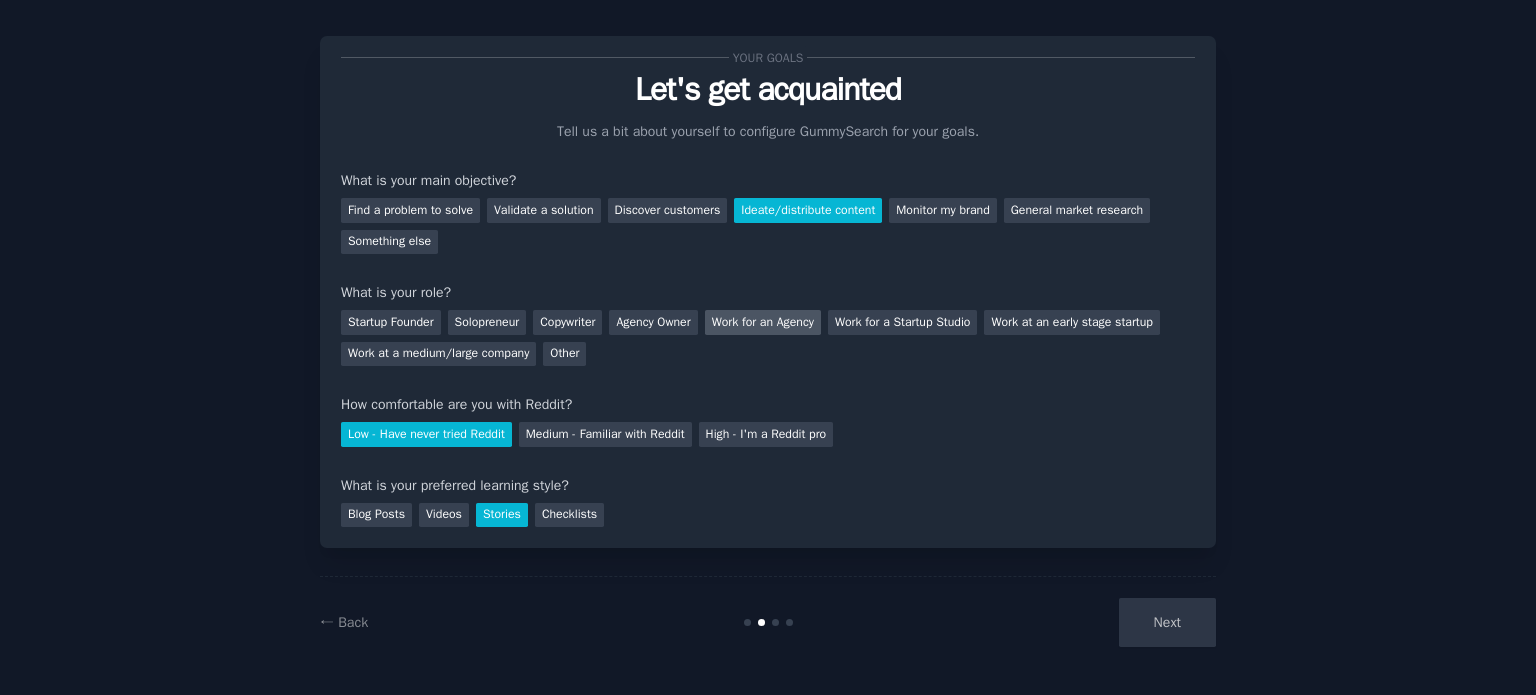 click on "Work for an Agency" at bounding box center [763, 322] 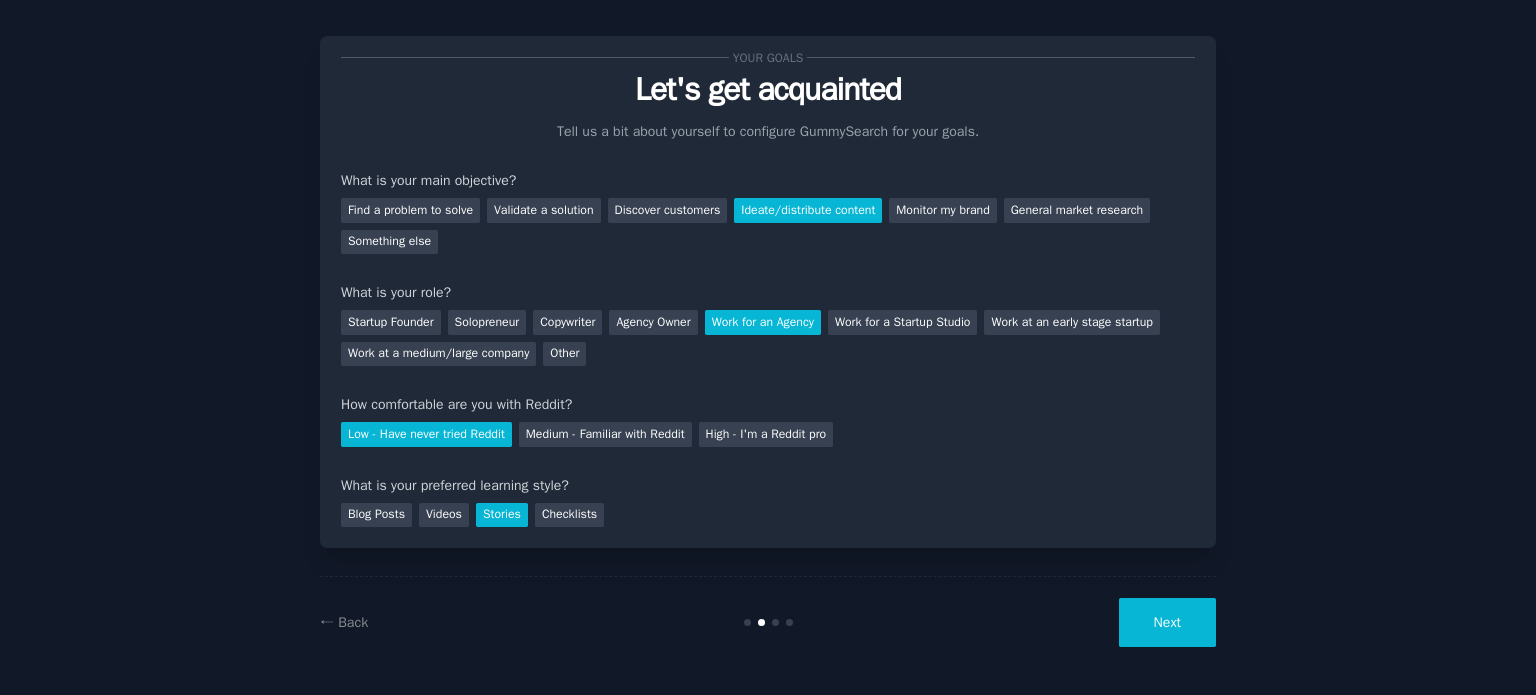 click on "Next" at bounding box center [1167, 622] 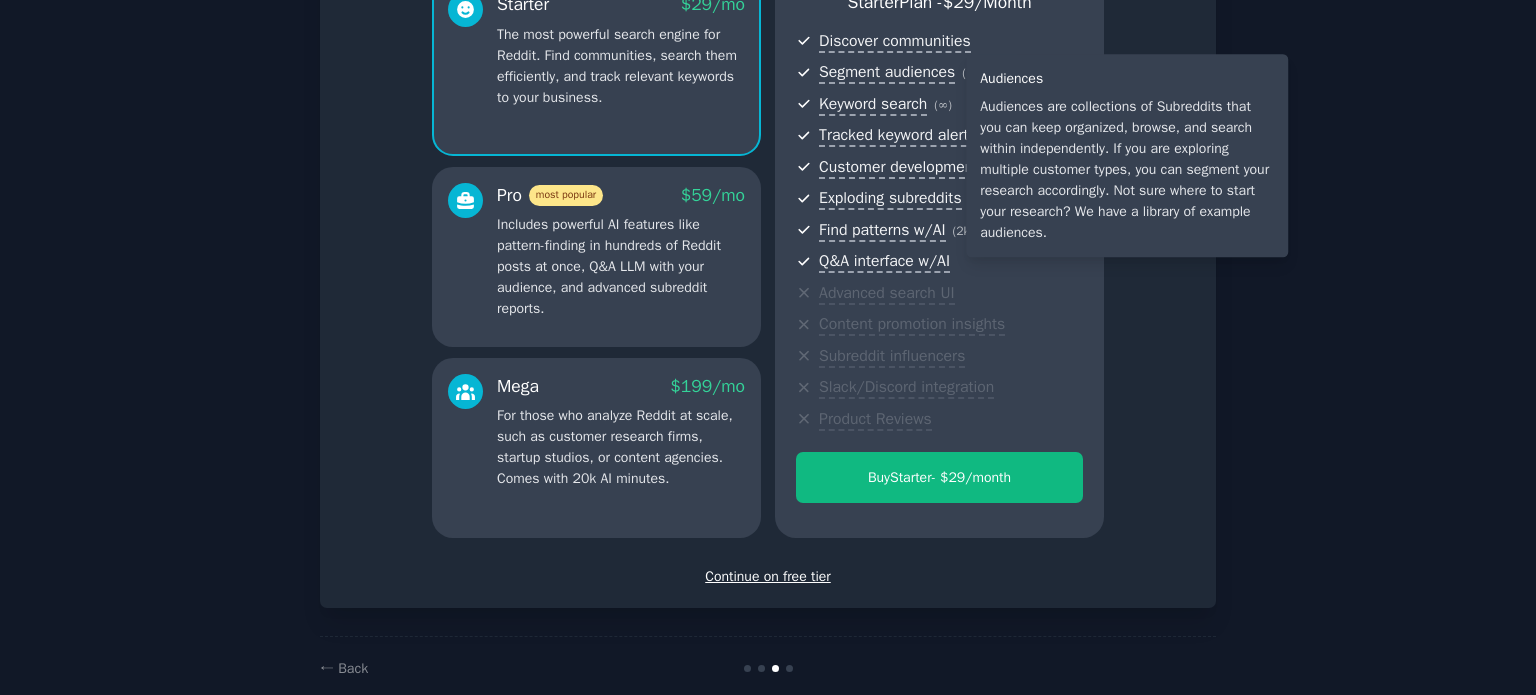 scroll, scrollTop: 202, scrollLeft: 0, axis: vertical 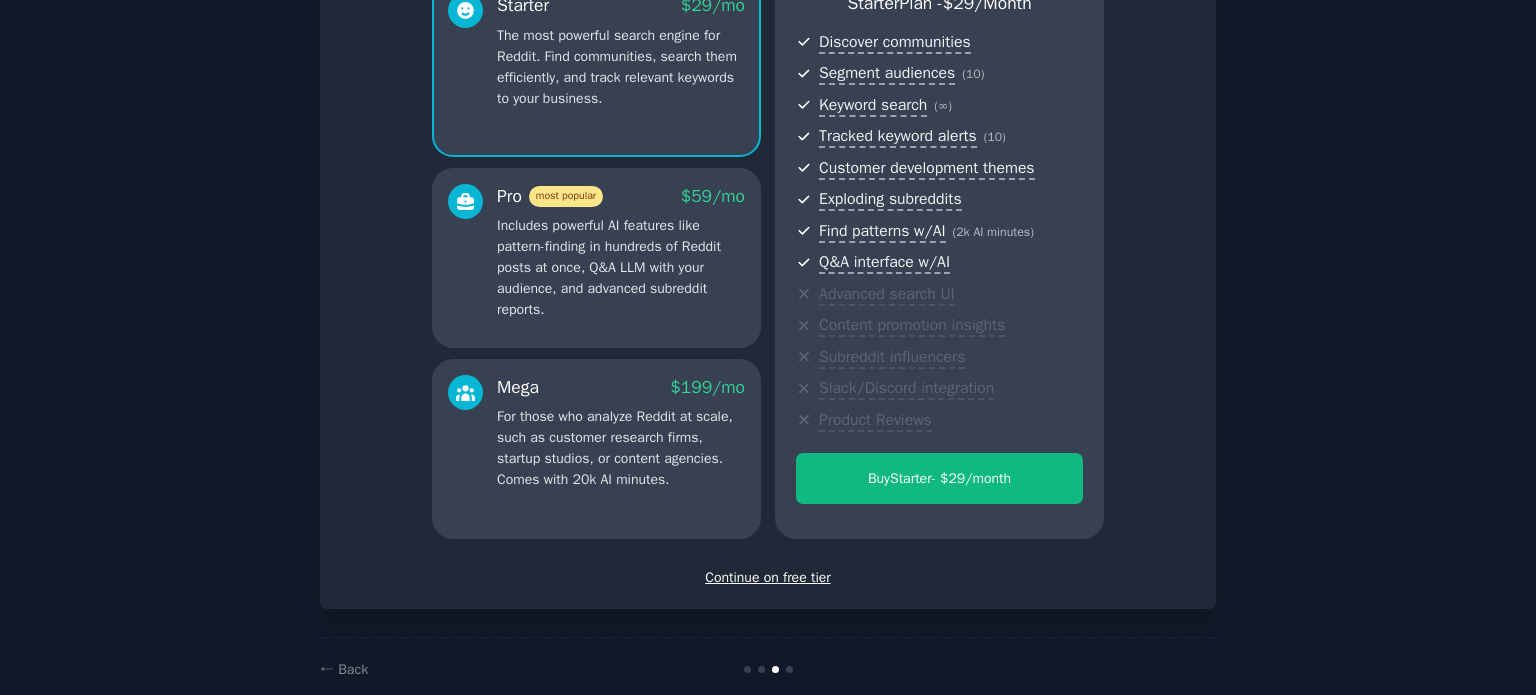 click on "Continue on free tier" at bounding box center (768, 577) 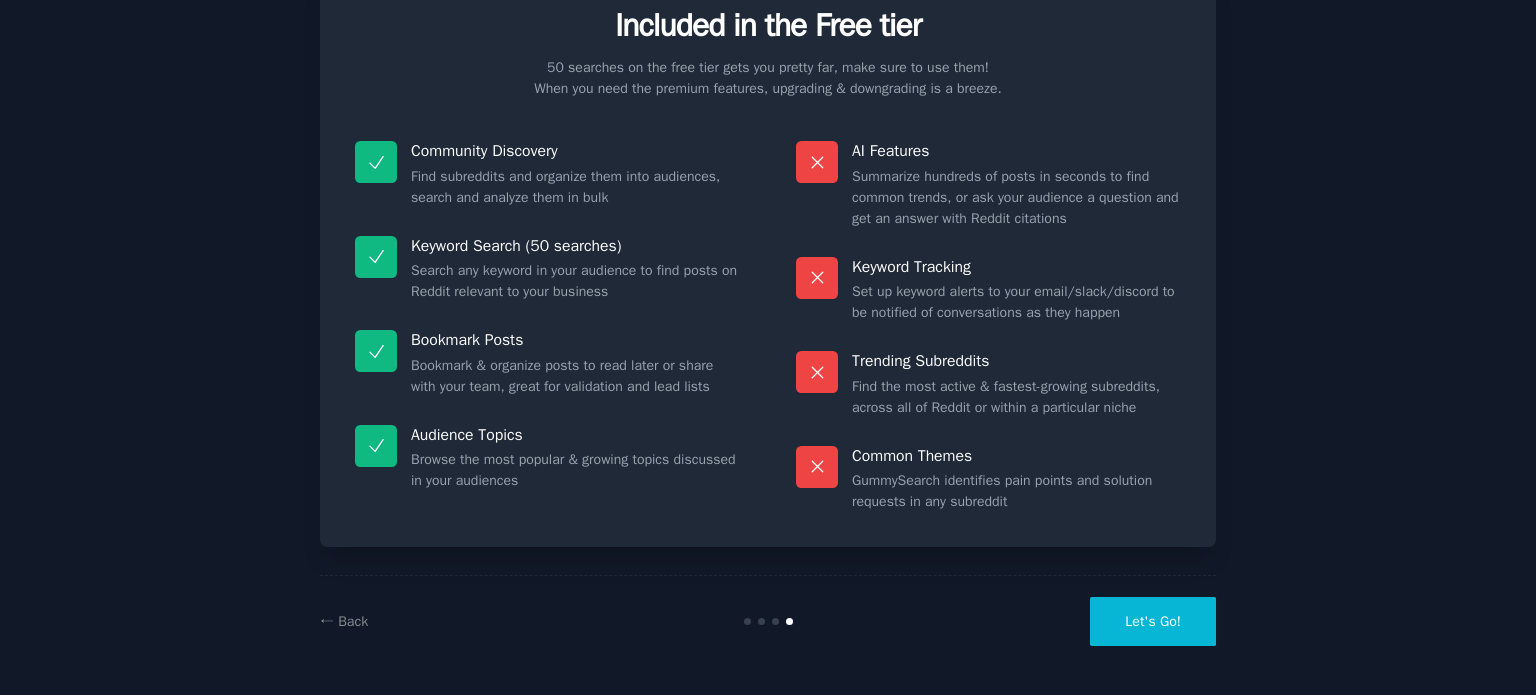 scroll, scrollTop: 83, scrollLeft: 0, axis: vertical 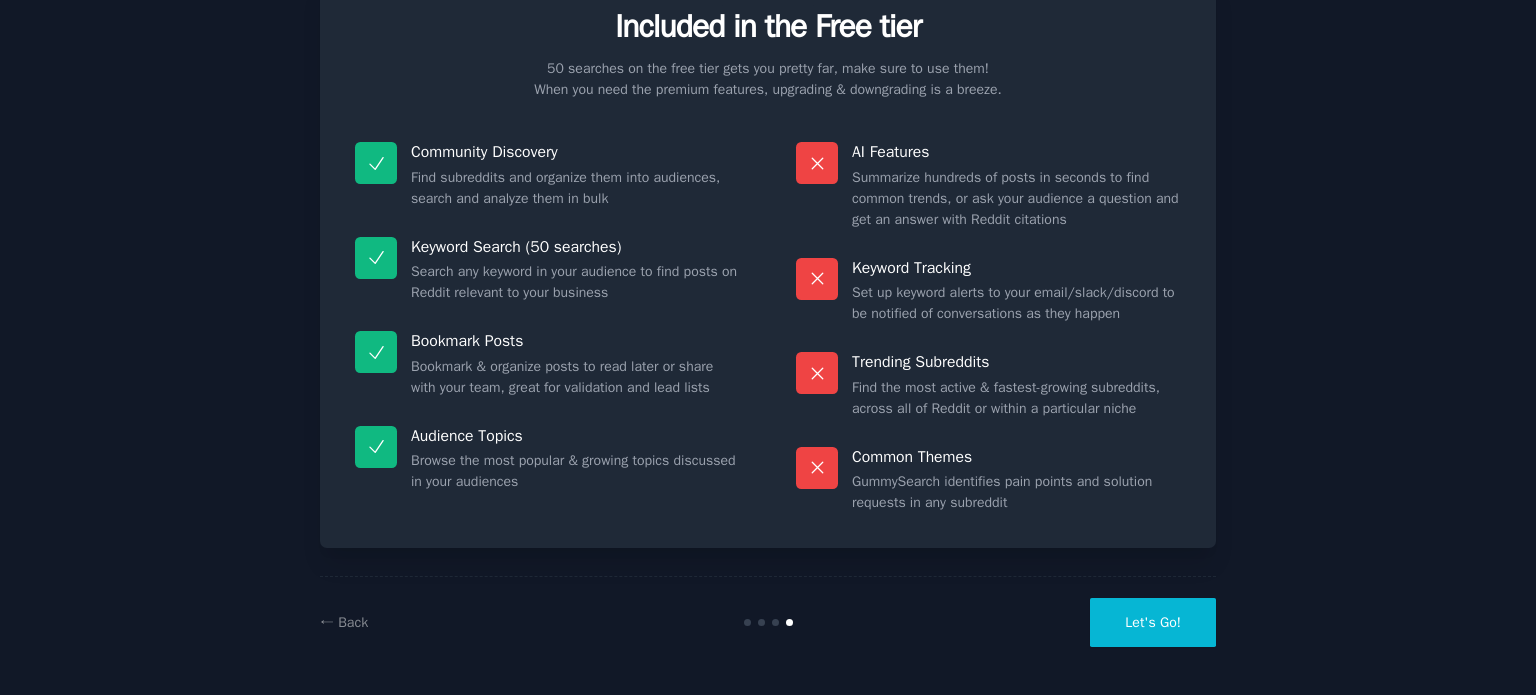 click on "Let's Go!" at bounding box center [1153, 622] 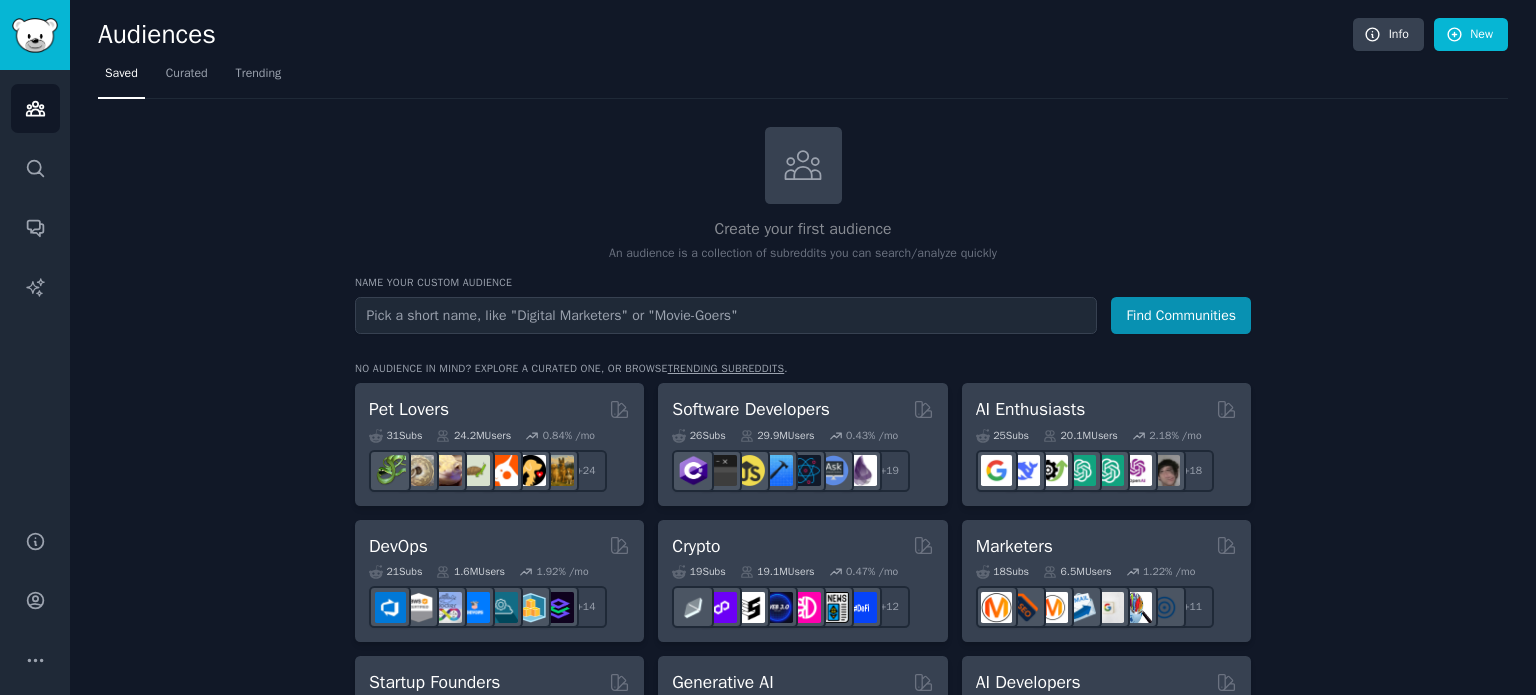 click at bounding box center [726, 315] 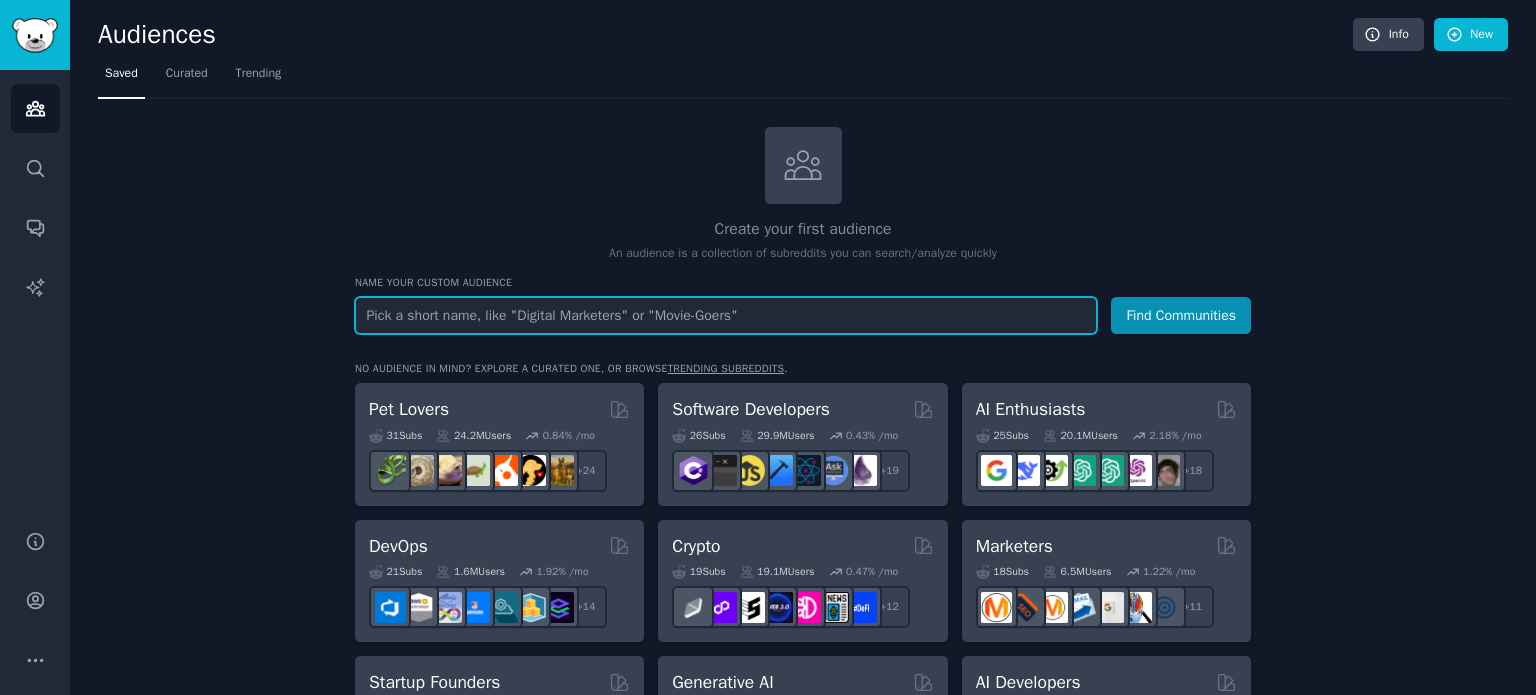 click at bounding box center (726, 315) 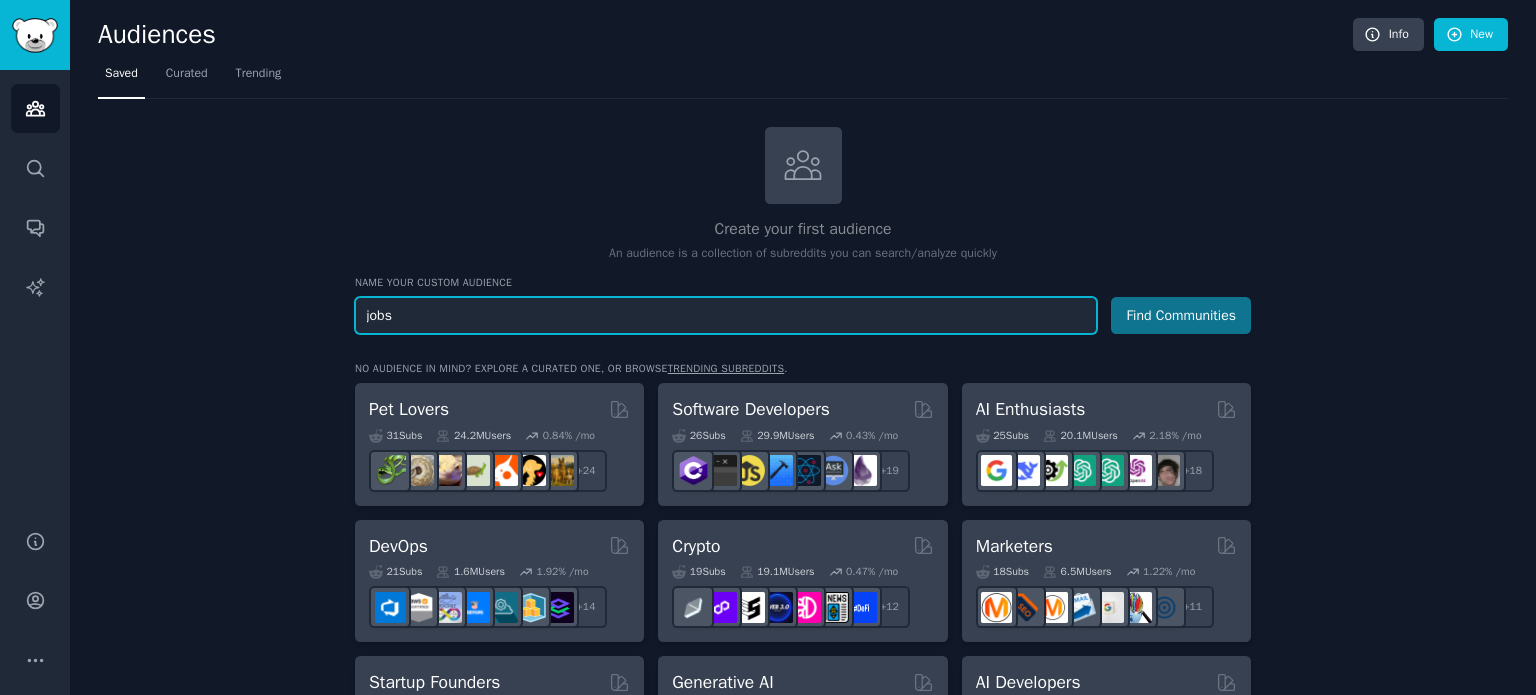 type on "jobs" 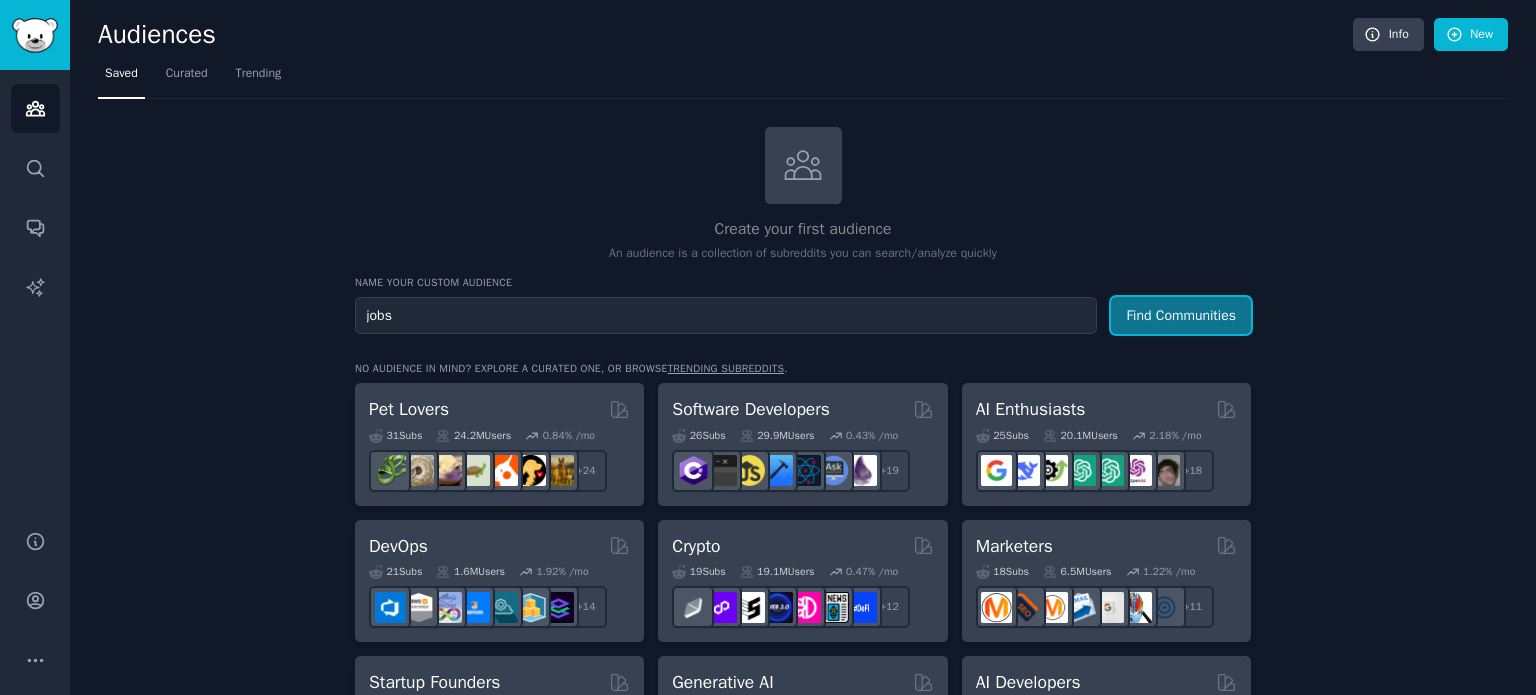 click on "Find Communities" at bounding box center [1181, 315] 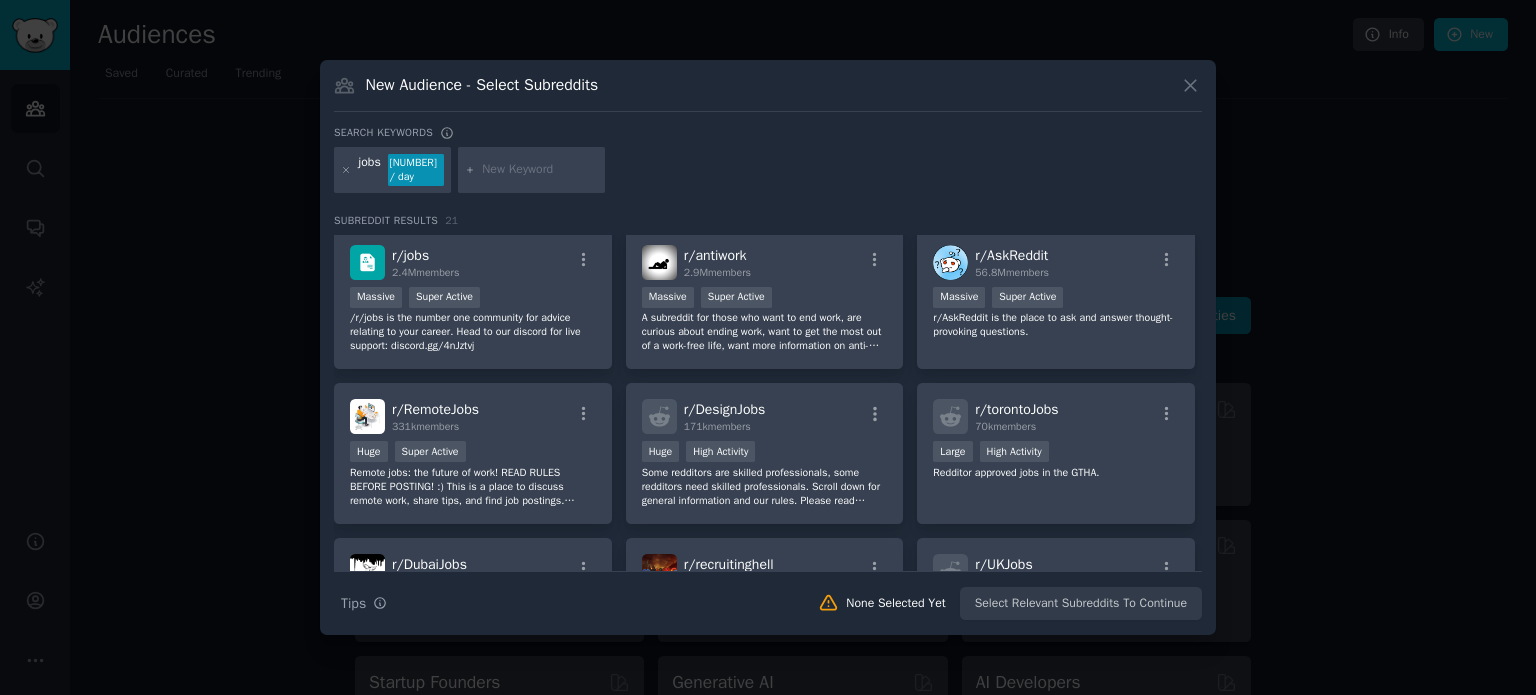 scroll, scrollTop: 0, scrollLeft: 0, axis: both 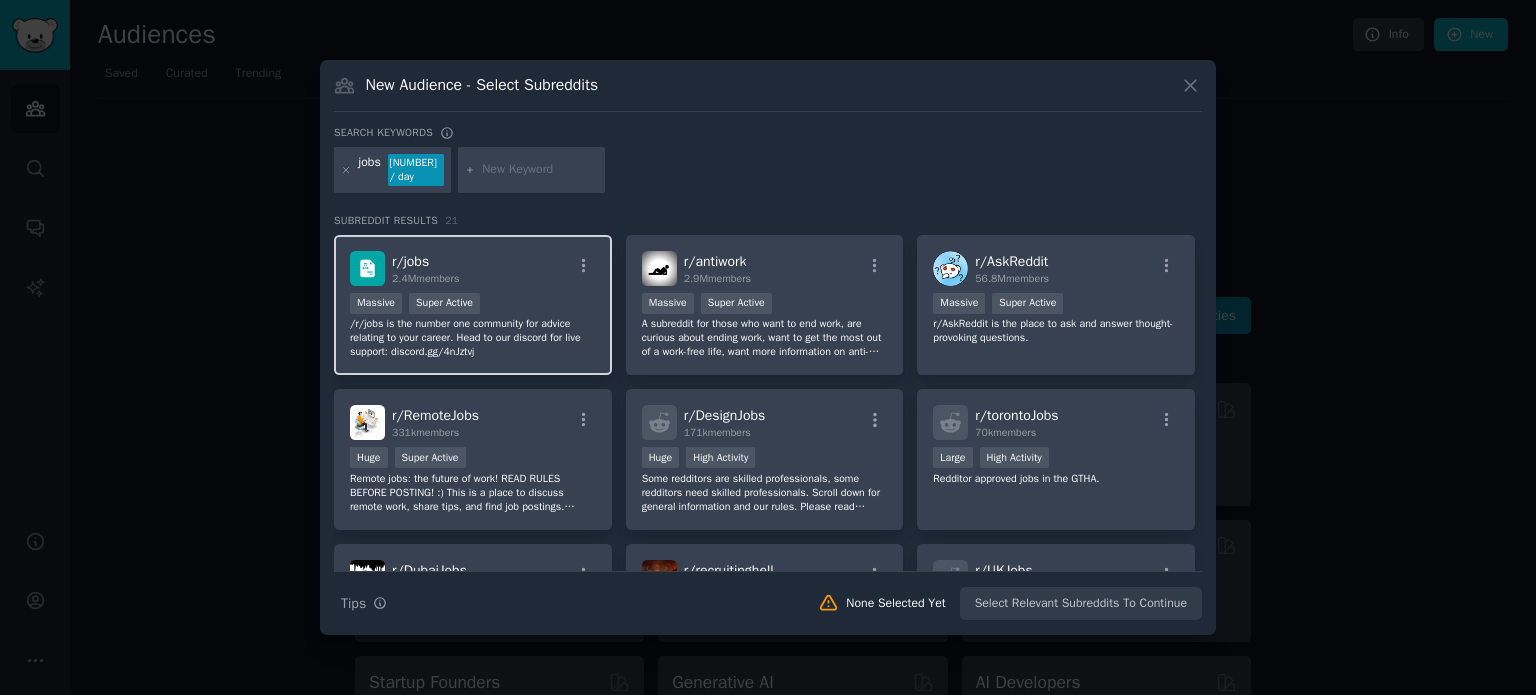 click on "r/ jobs 2.4M  members" at bounding box center [425, 268] 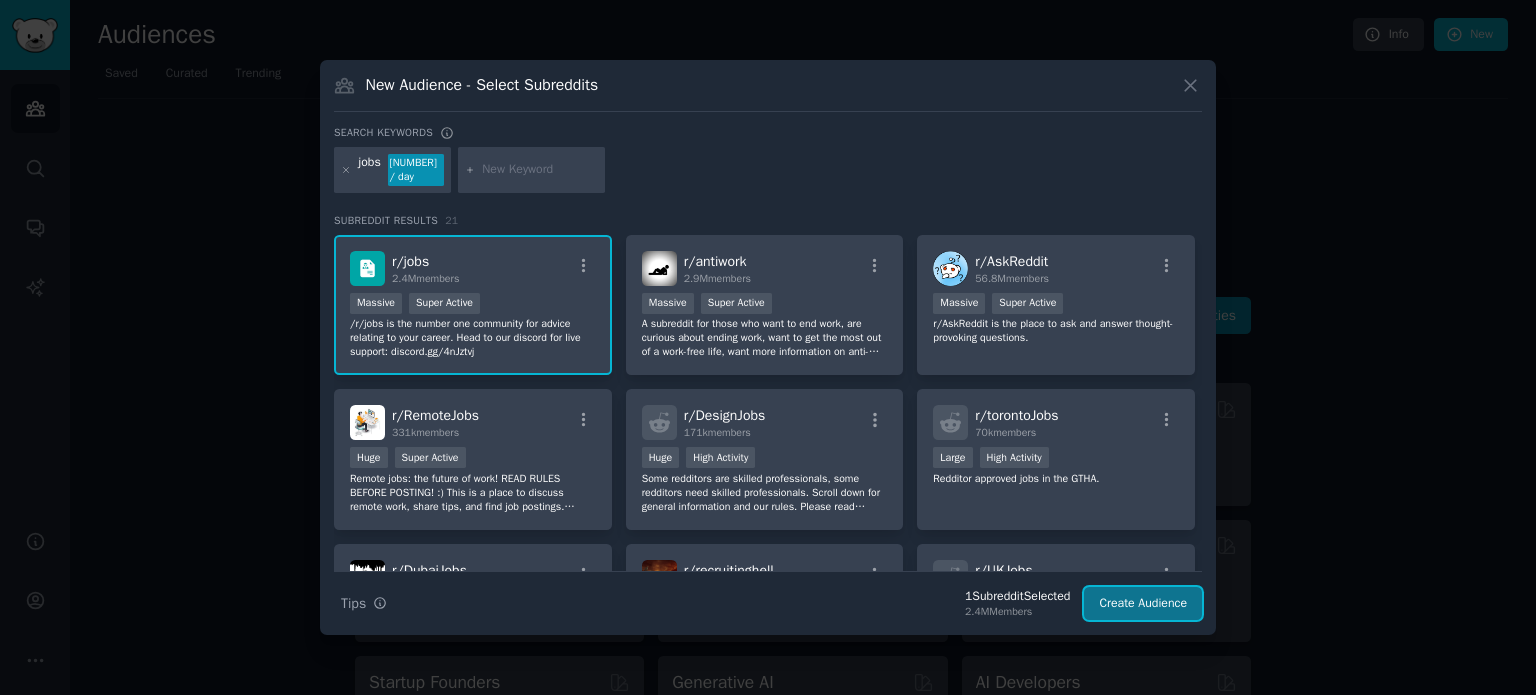click on "Create Audience" at bounding box center [1143, 604] 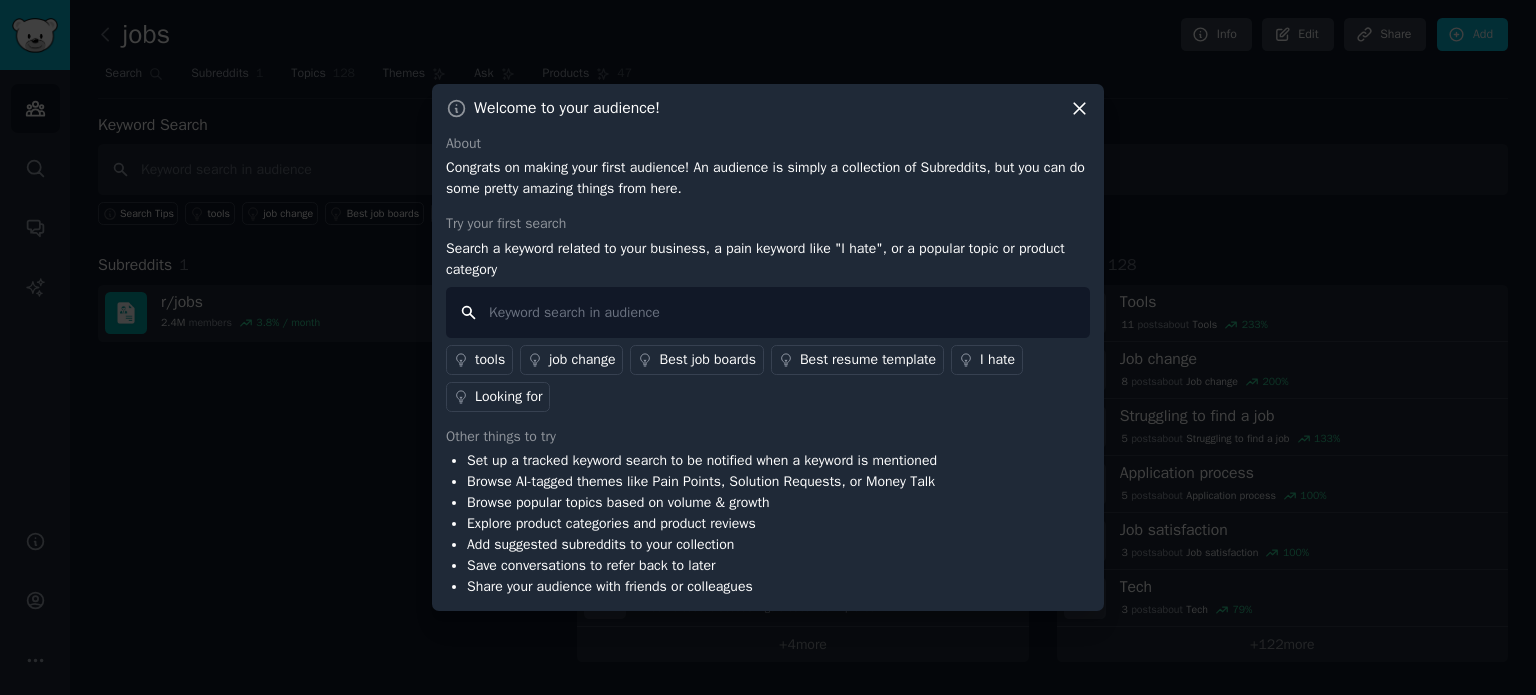 click at bounding box center [768, 312] 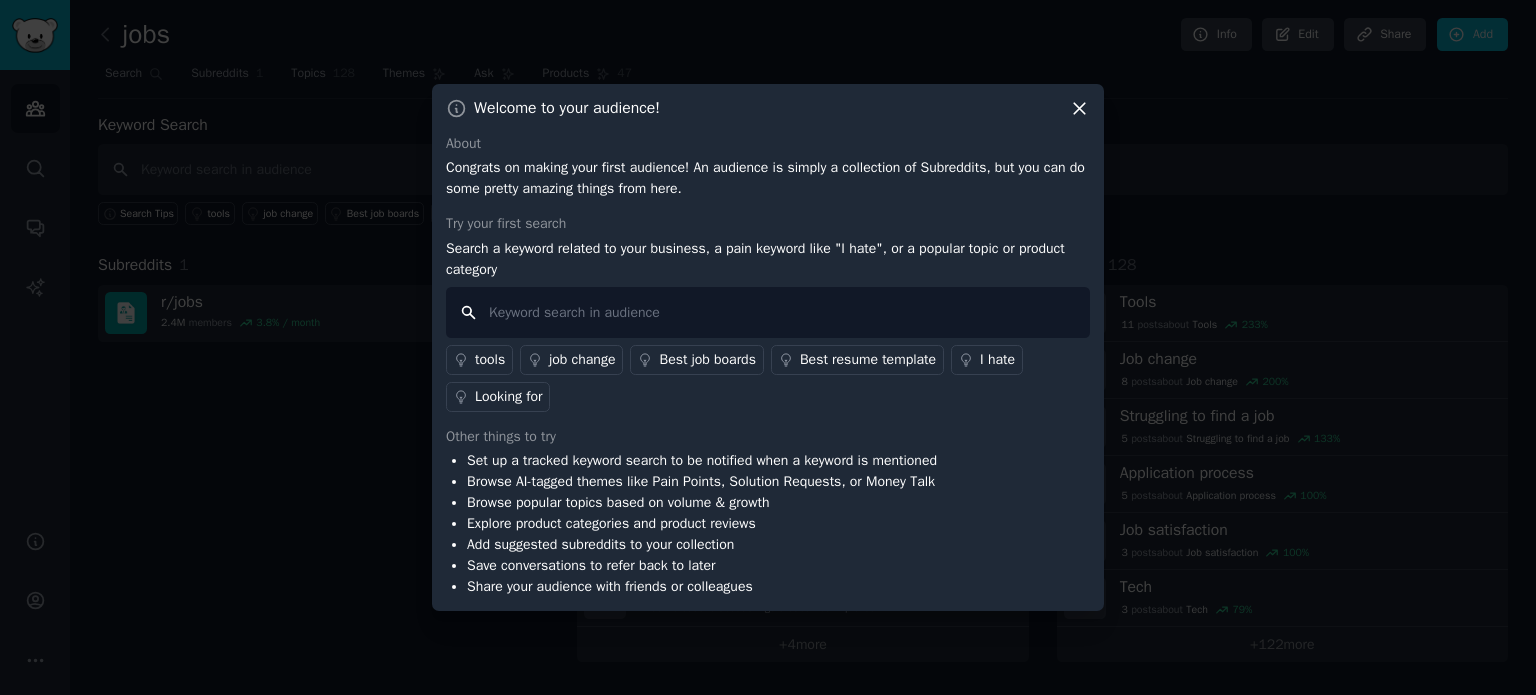 click at bounding box center (768, 312) 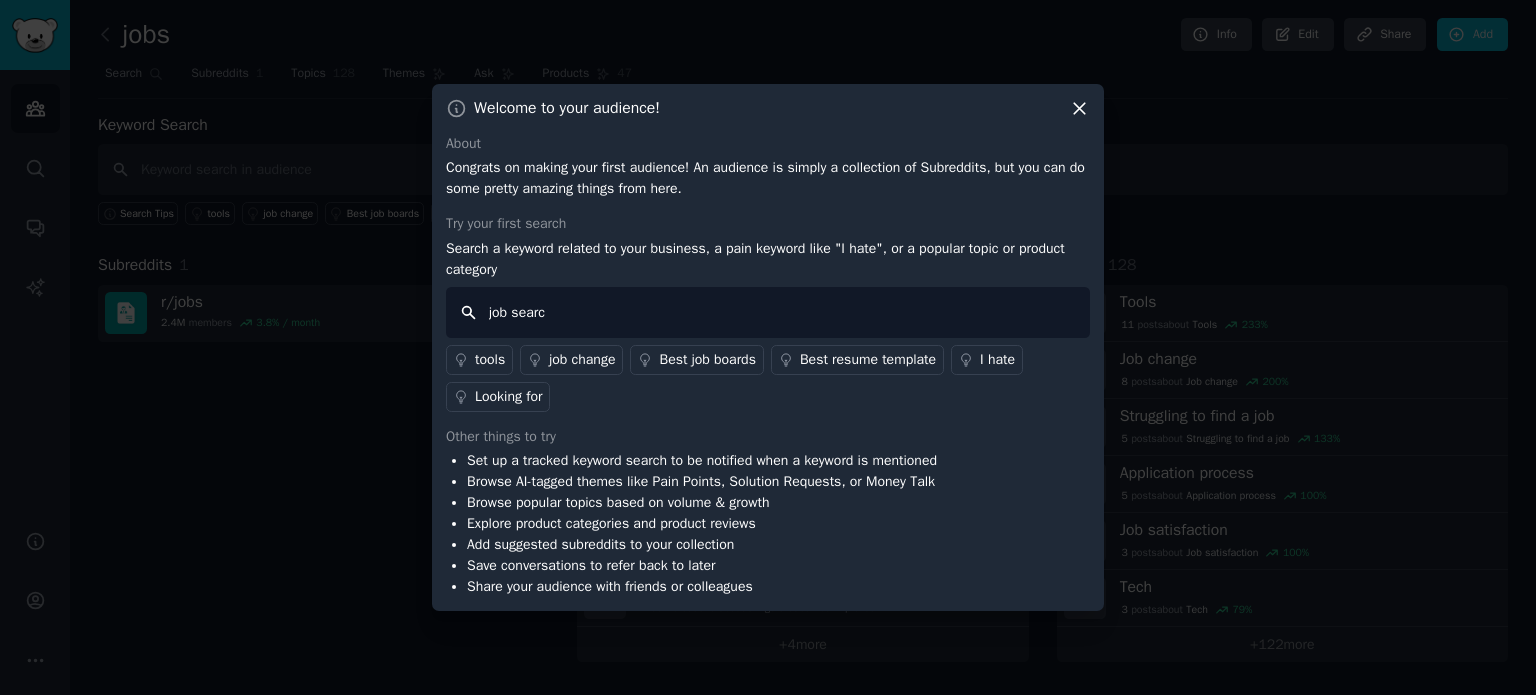 type on "job search" 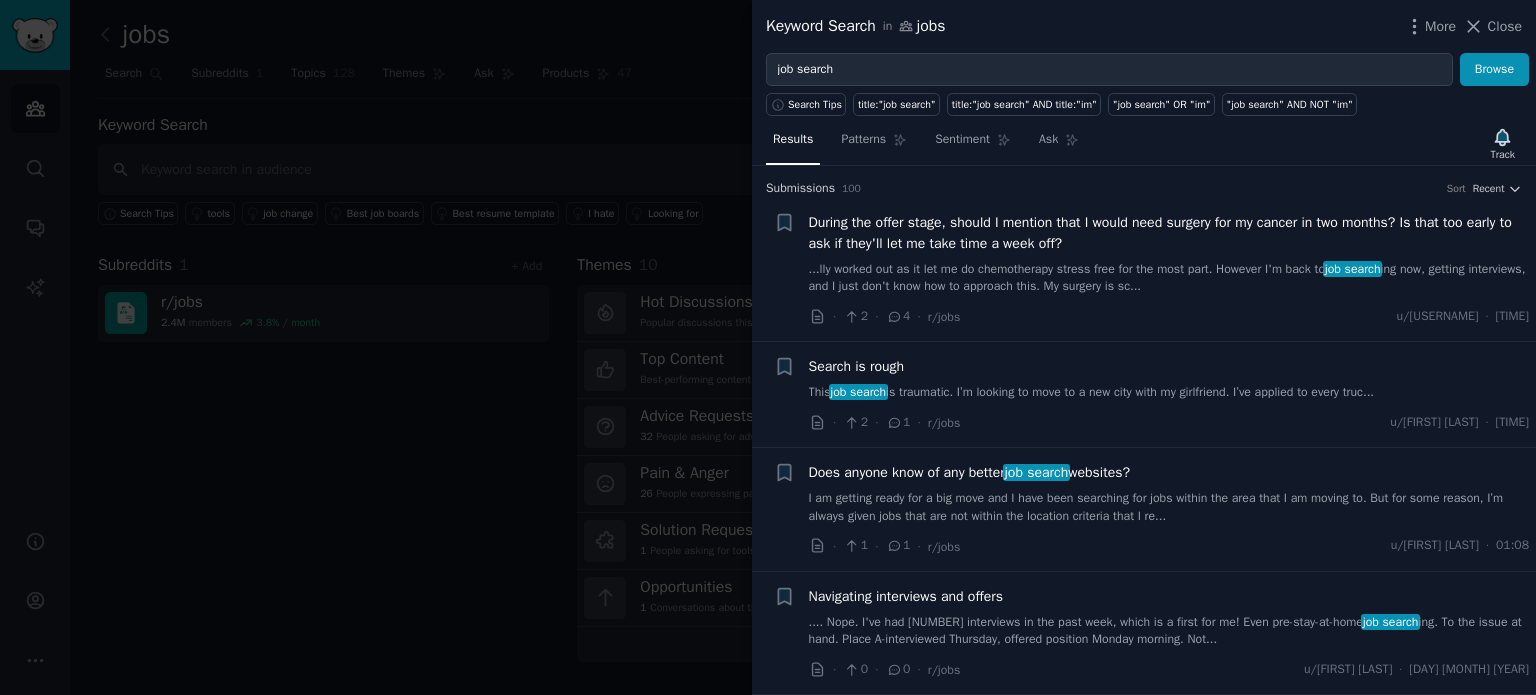 click on "During the offer stage, should I mention that I would need surgery for my cancer in two months? Is that too early to ask if they'll let me take time a week off?" at bounding box center [1169, 233] 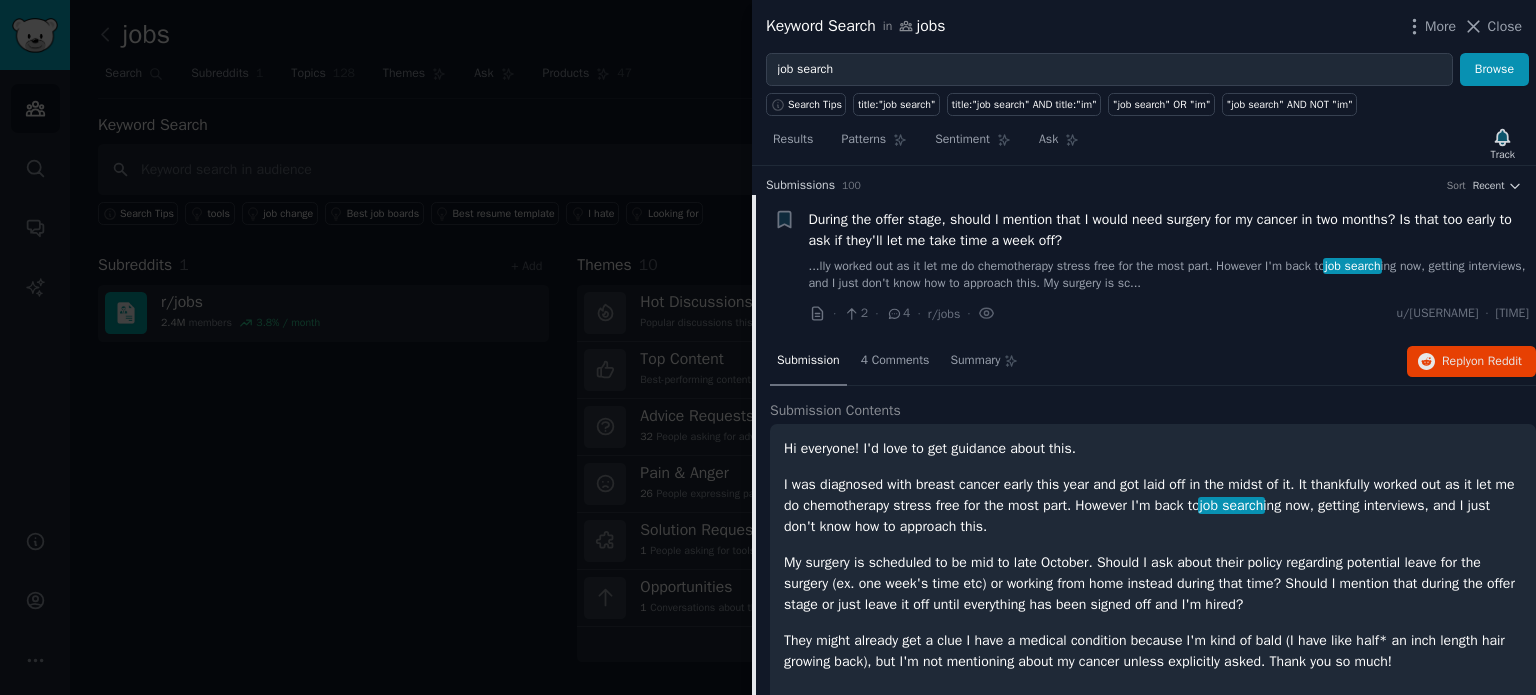 scroll, scrollTop: 0, scrollLeft: 0, axis: both 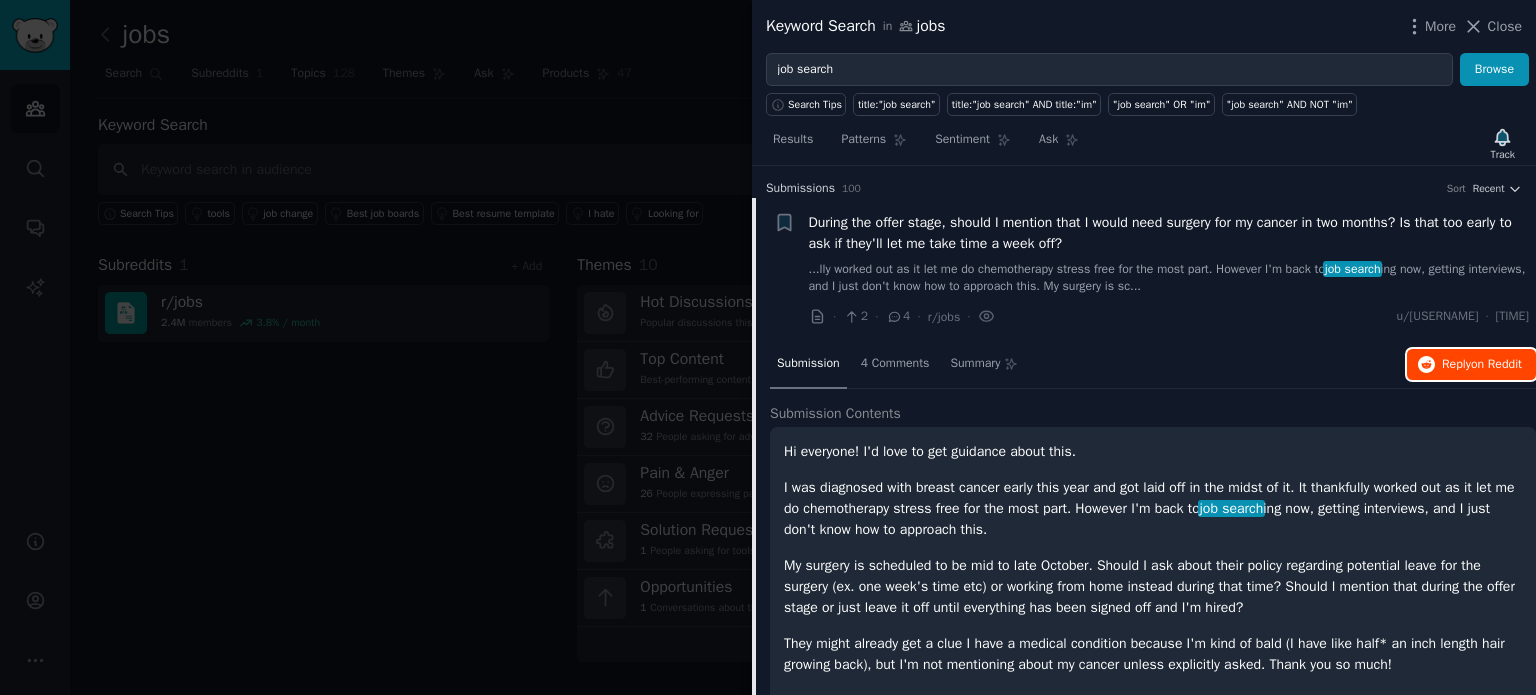 click on "on Reddit" at bounding box center [1496, 364] 